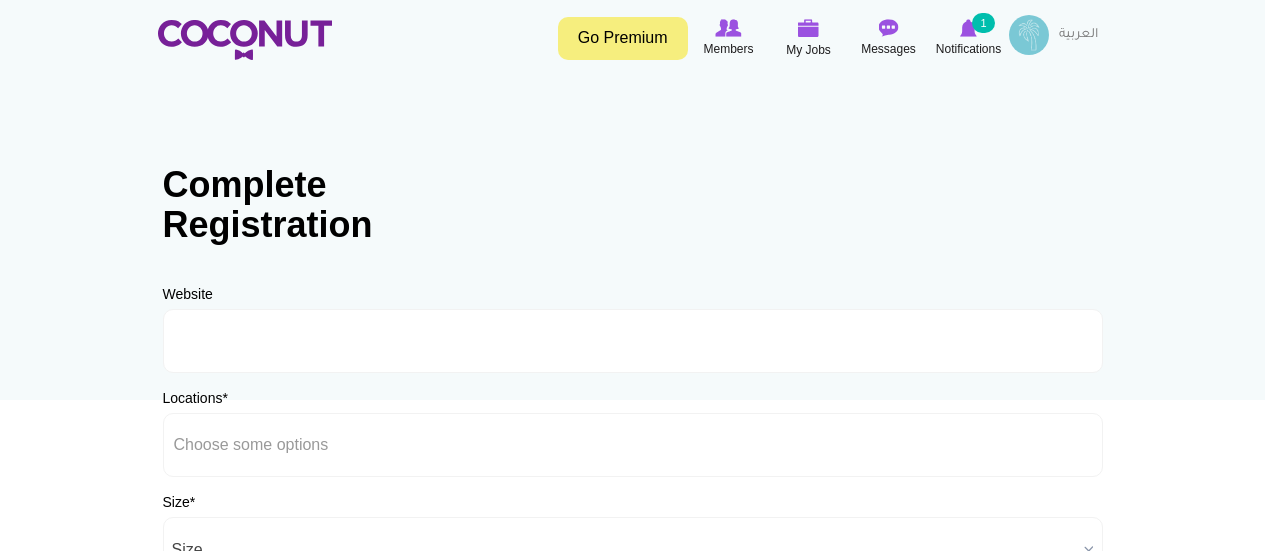scroll, scrollTop: 0, scrollLeft: 0, axis: both 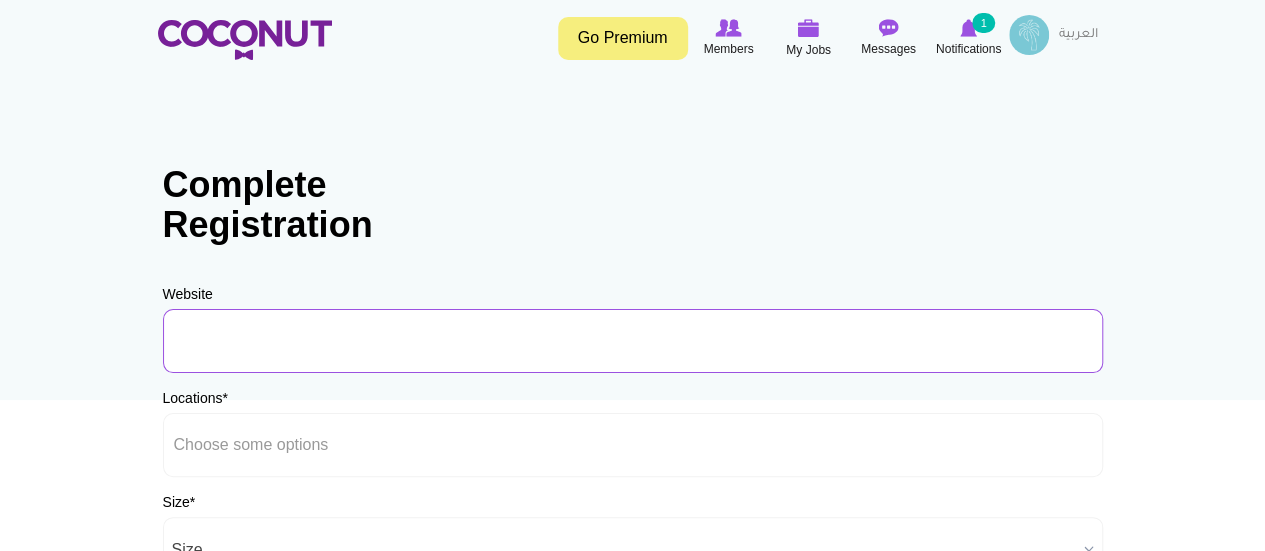 click on "URL" at bounding box center [633, 341] 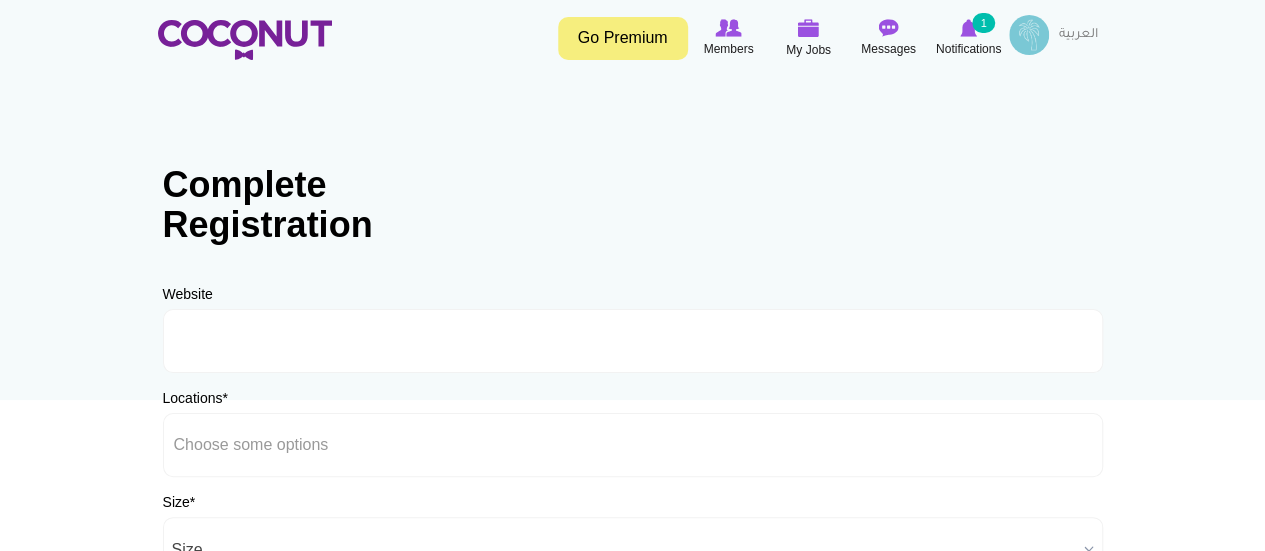 type 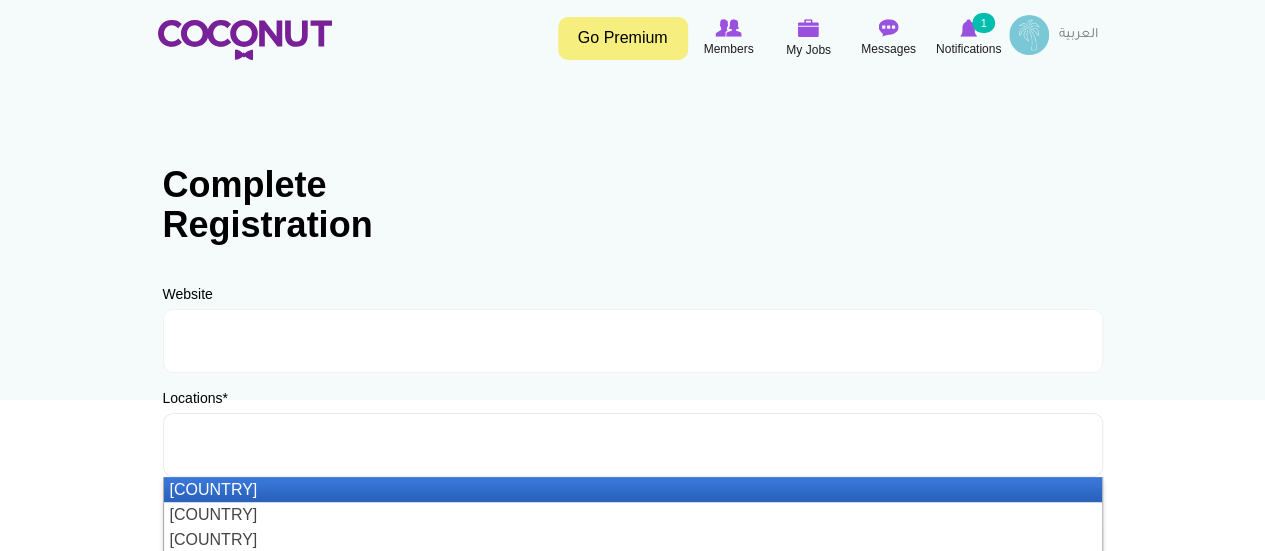 click at bounding box center (264, 445) 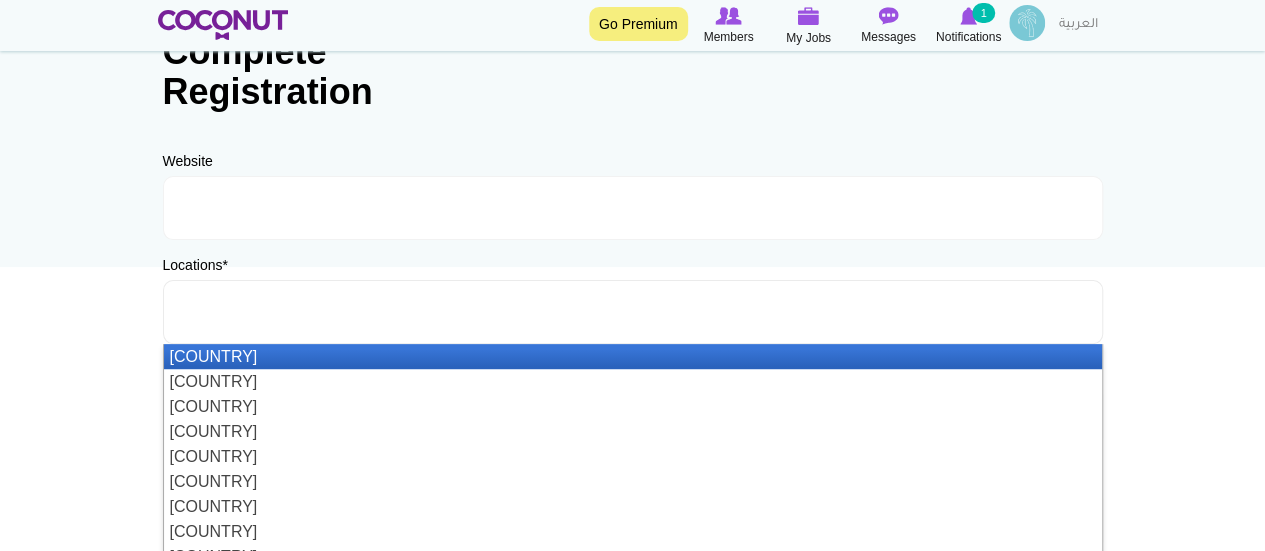scroll, scrollTop: 173, scrollLeft: 0, axis: vertical 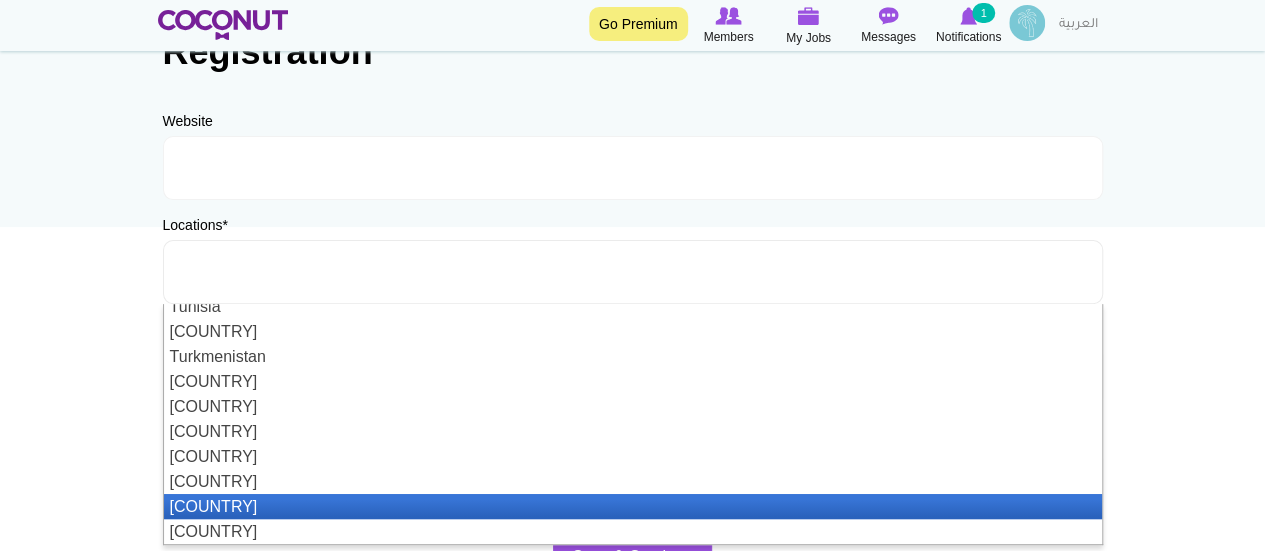 click on "[COUNTRY]" at bounding box center (633, 506) 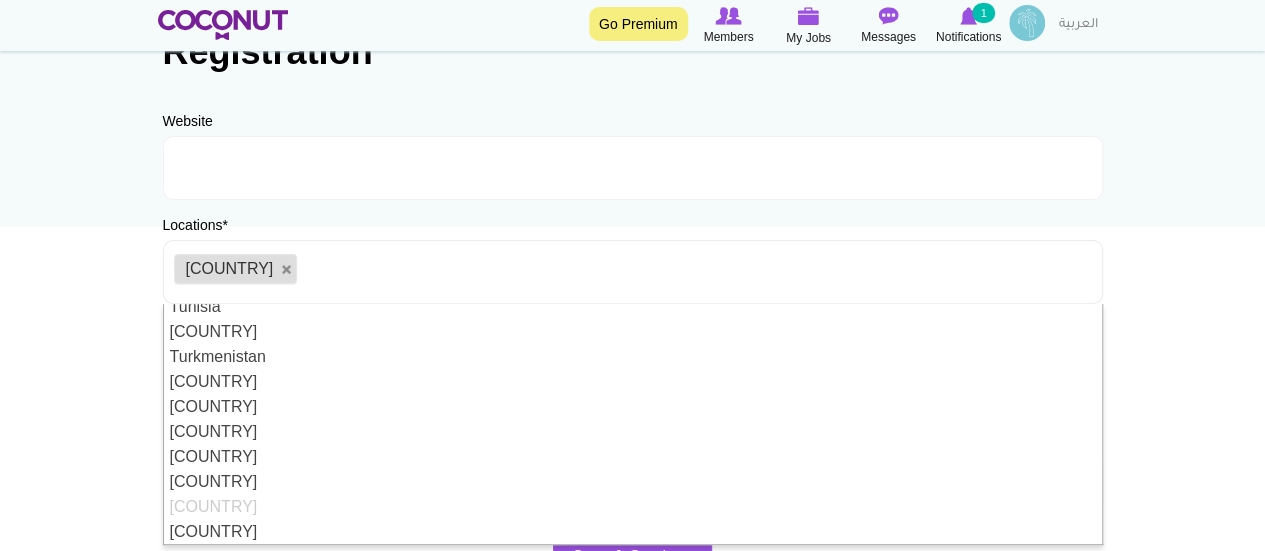 scroll, scrollTop: 0, scrollLeft: 0, axis: both 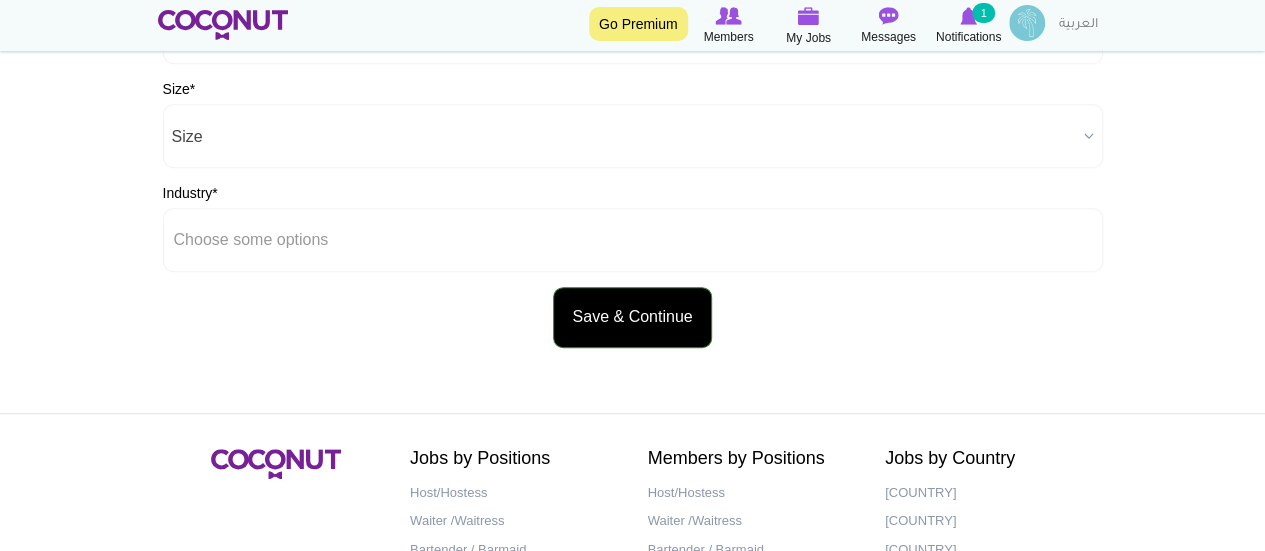 click on "Save & Continue" at bounding box center [632, 317] 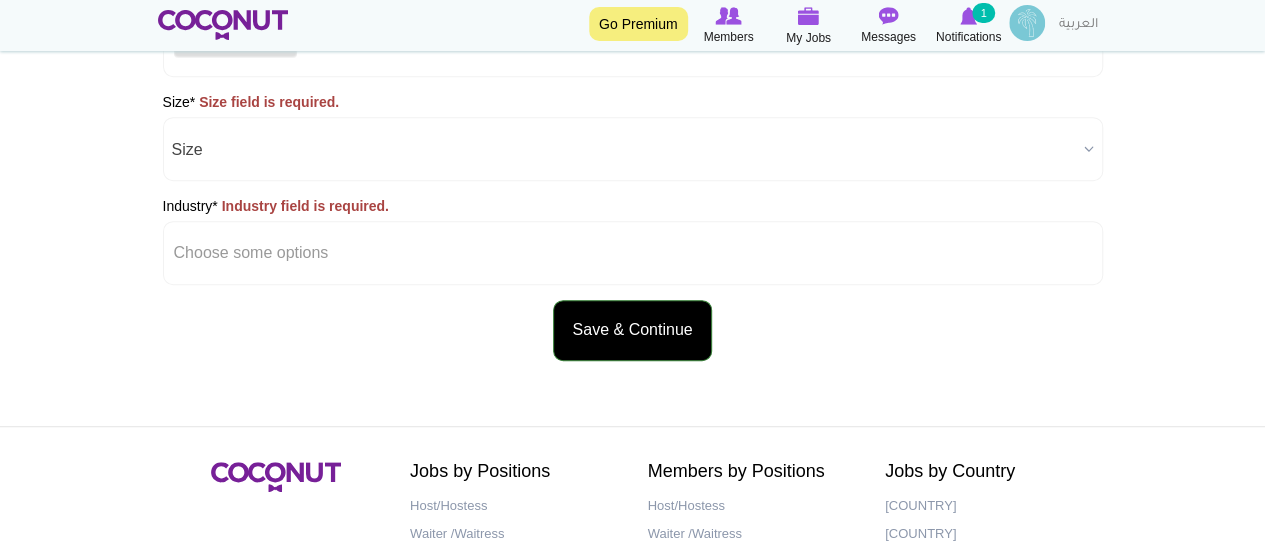 scroll, scrollTop: 396, scrollLeft: 0, axis: vertical 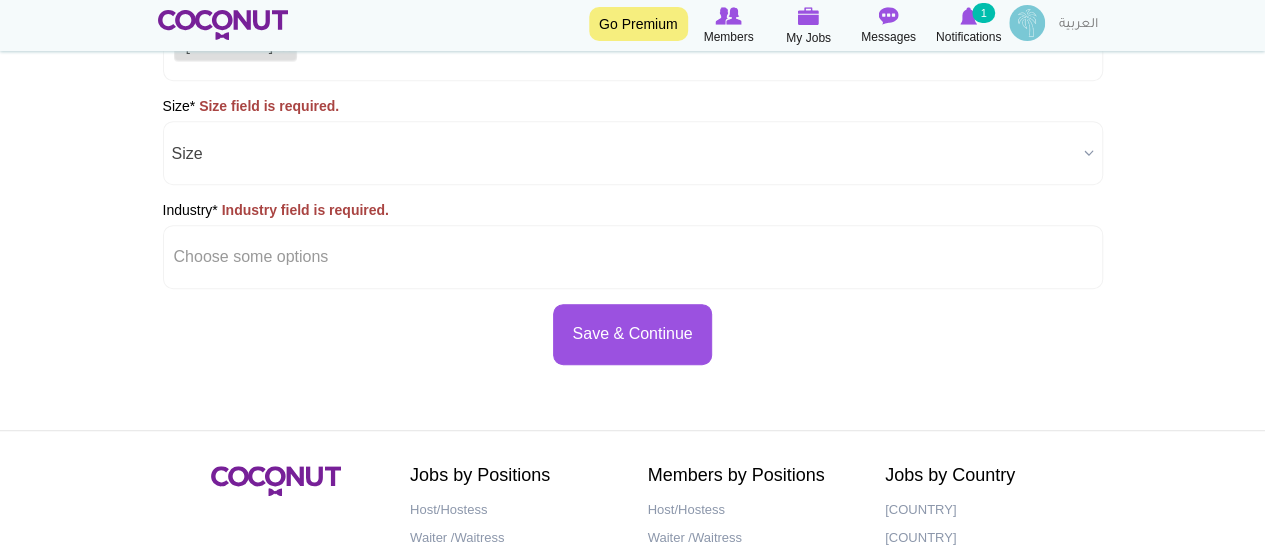 click on "Industry field is required." at bounding box center (305, 210) 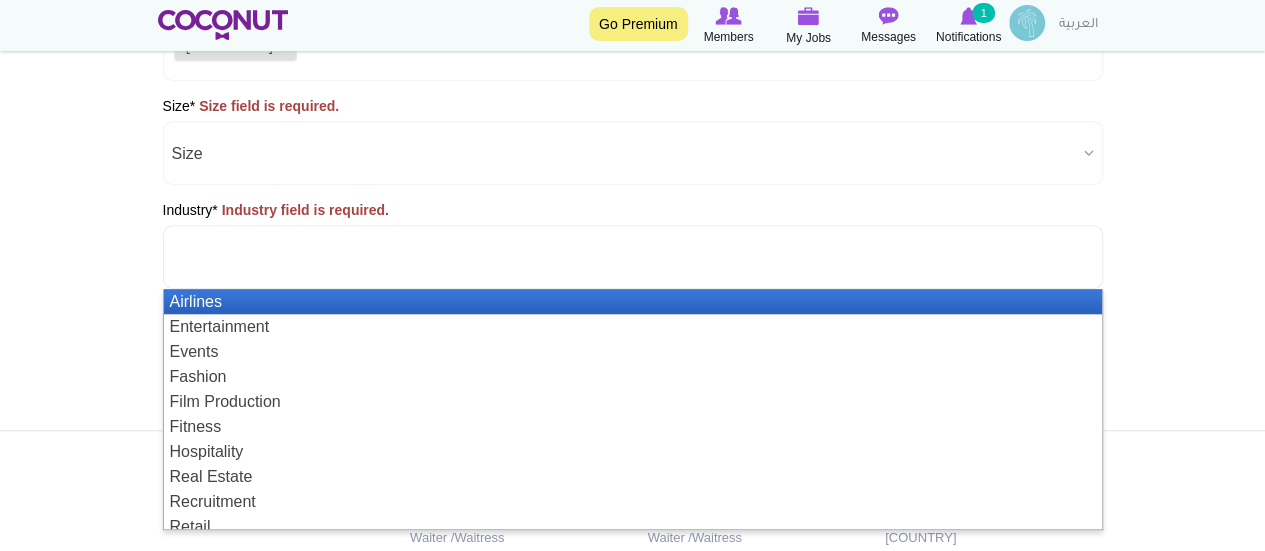 click at bounding box center [264, 257] 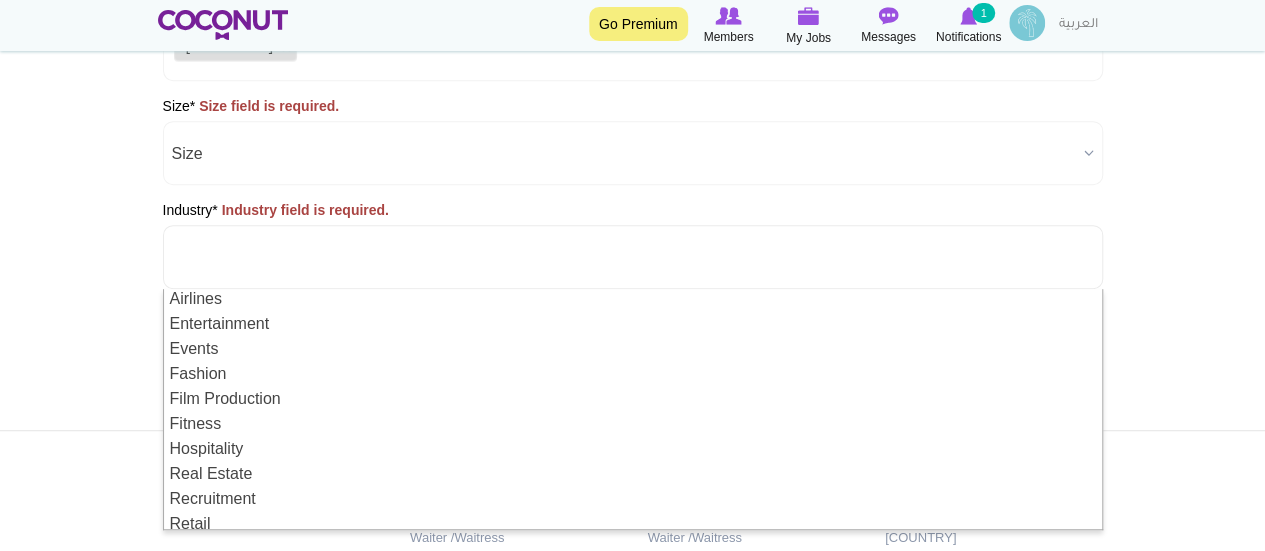 scroll, scrollTop: 0, scrollLeft: 0, axis: both 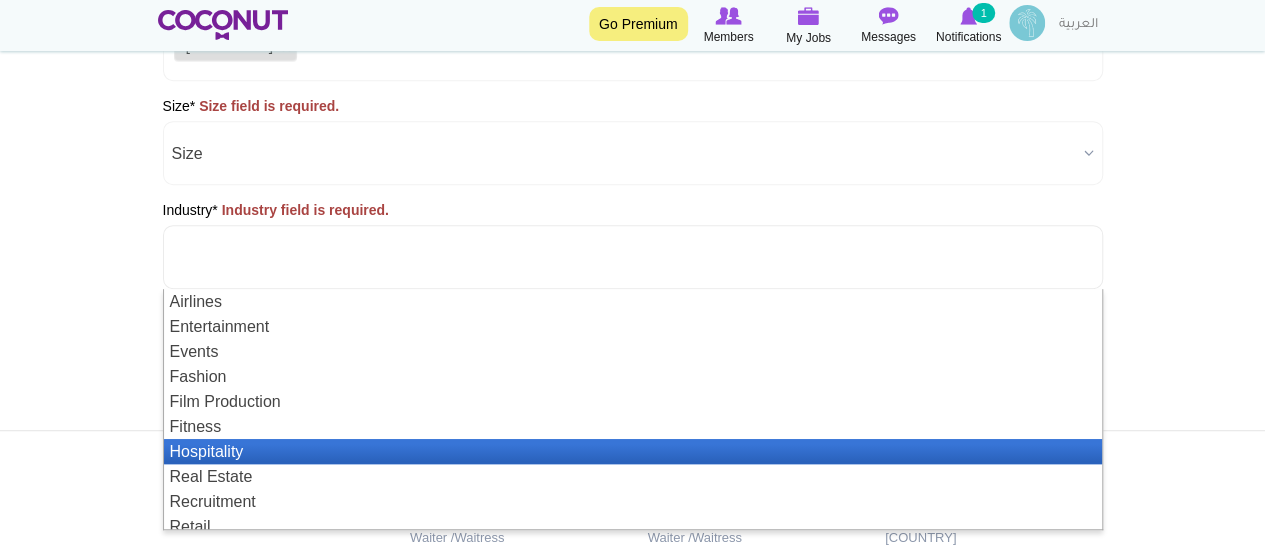 click on "Hospitality" at bounding box center [633, 451] 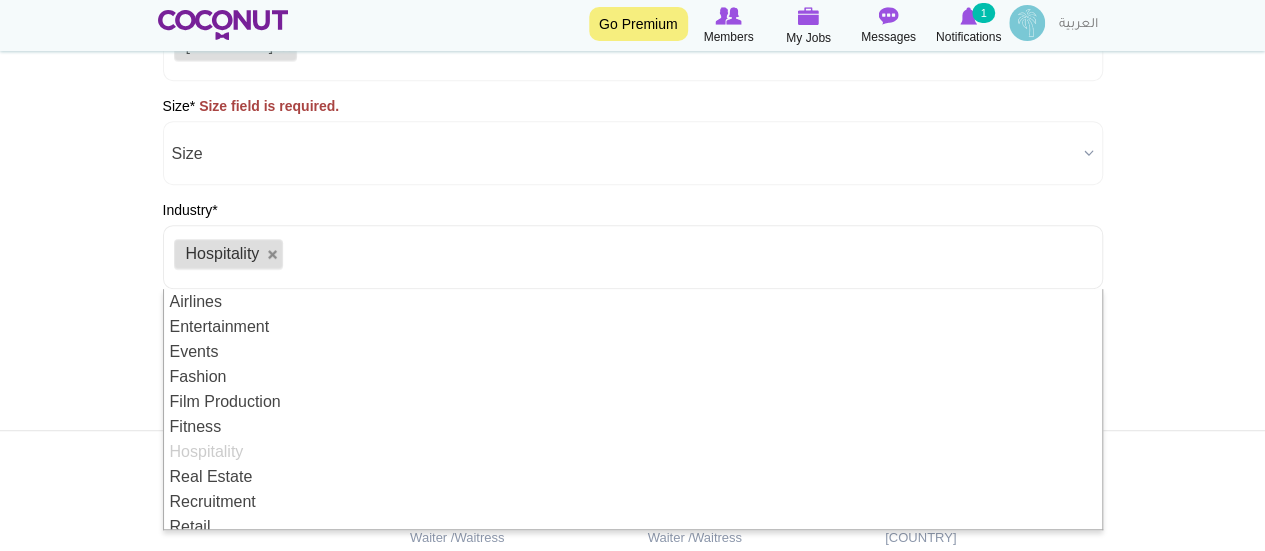 click on "Size field is required." at bounding box center (269, 106) 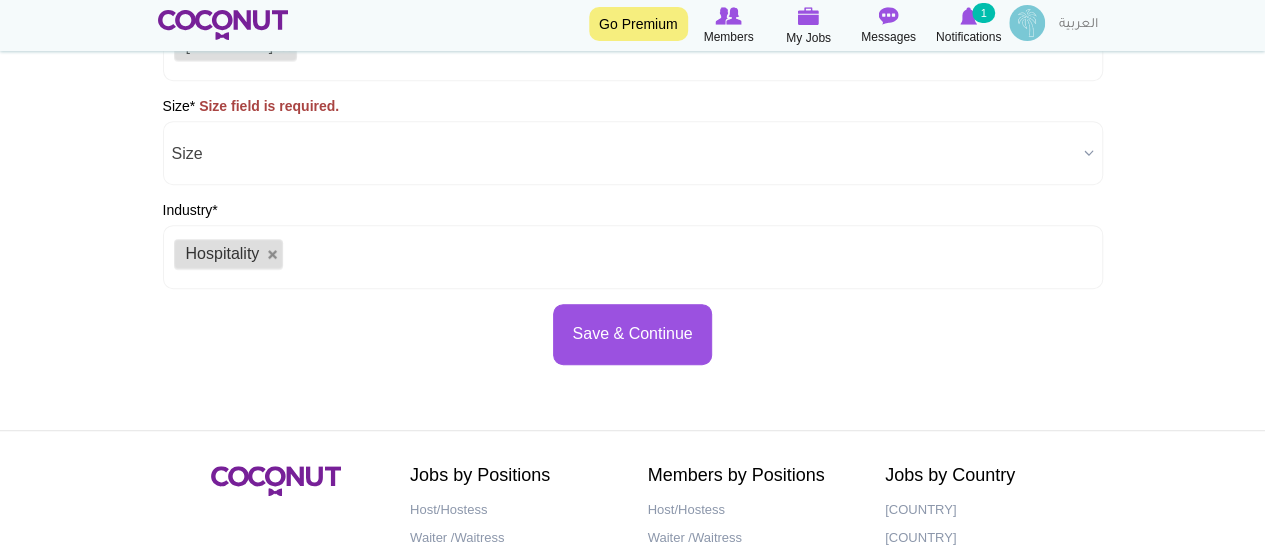 click on "Size  *
Size 1-50 Employees 51-200 Employees 201-1000 Employees 1000+ Employees Size field is required. Size" at bounding box center (633, 140) 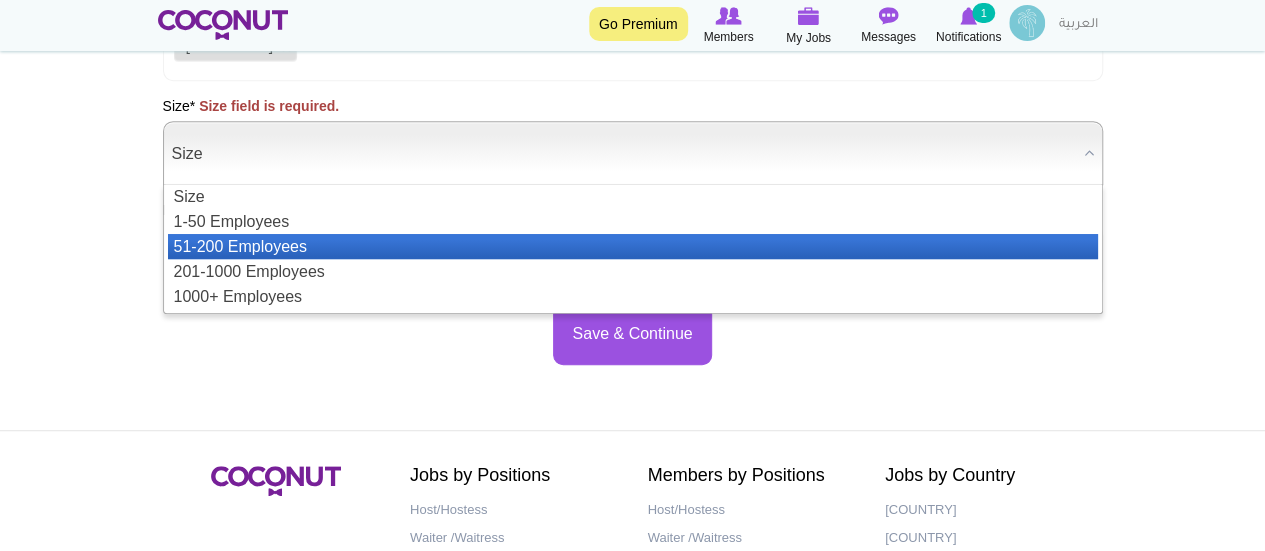 click on "51-200 Employees" at bounding box center [633, 246] 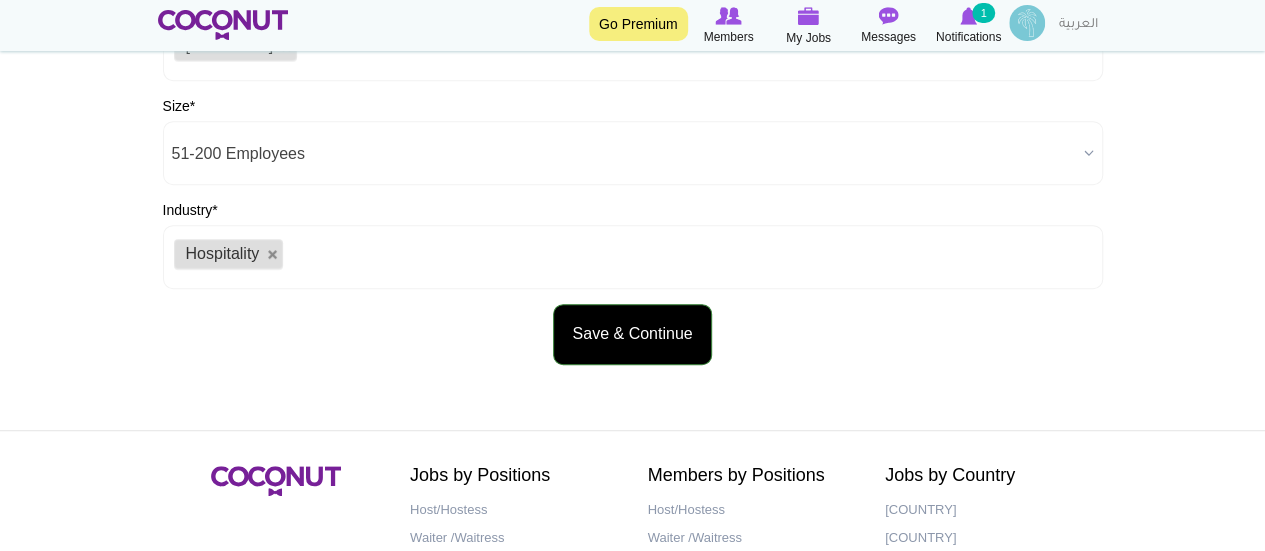 click on "Save & Continue" at bounding box center (632, 334) 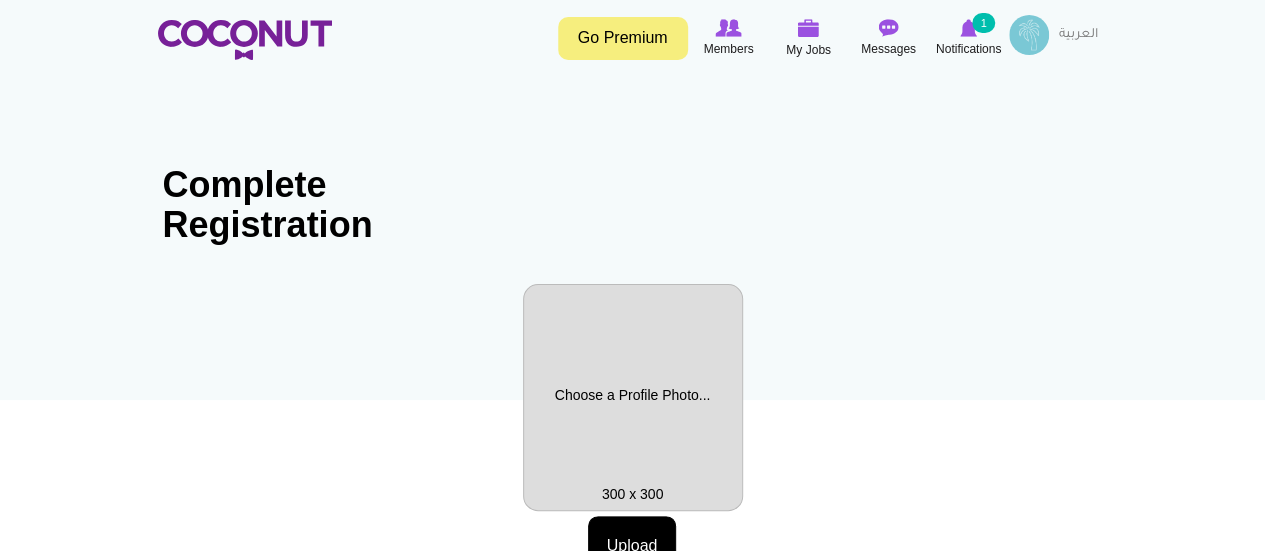 scroll, scrollTop: 0, scrollLeft: 0, axis: both 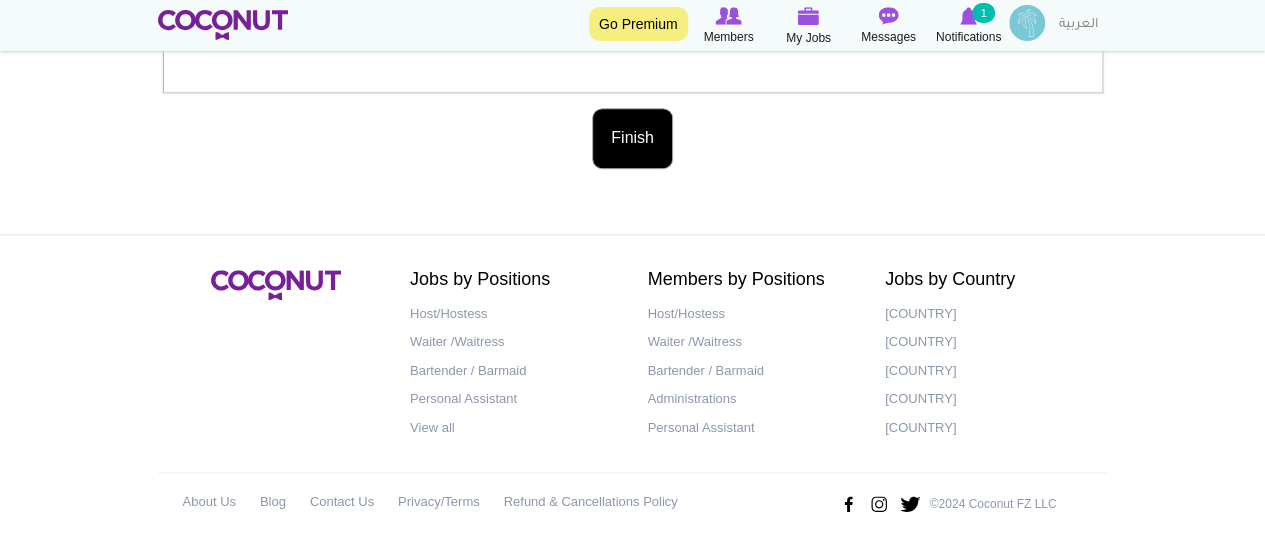 click on "Finish" at bounding box center (632, 138) 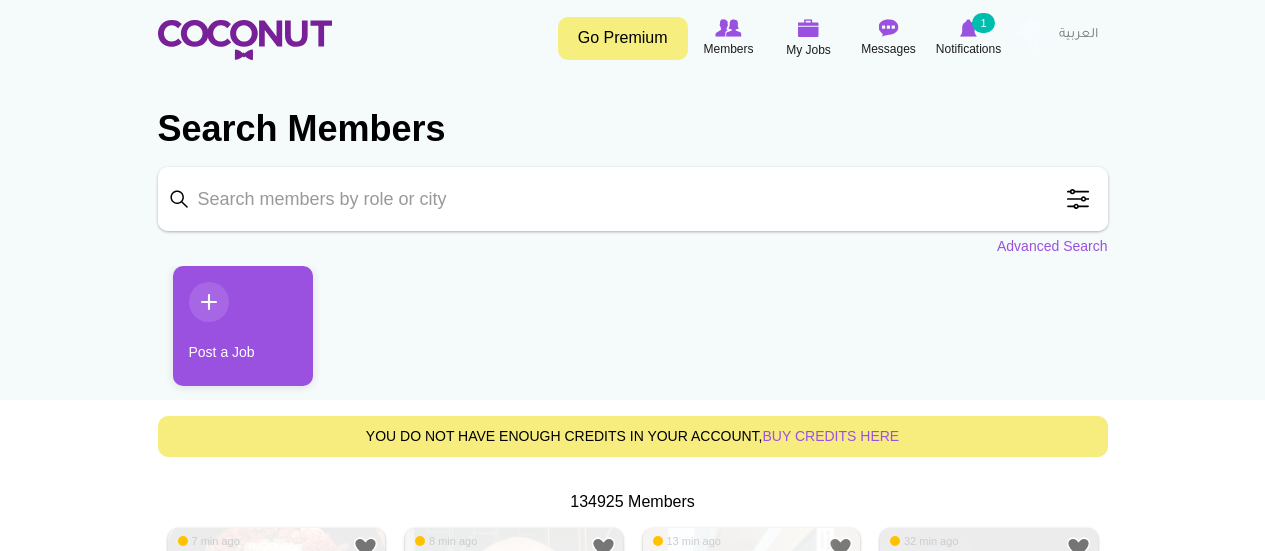 scroll, scrollTop: 0, scrollLeft: 0, axis: both 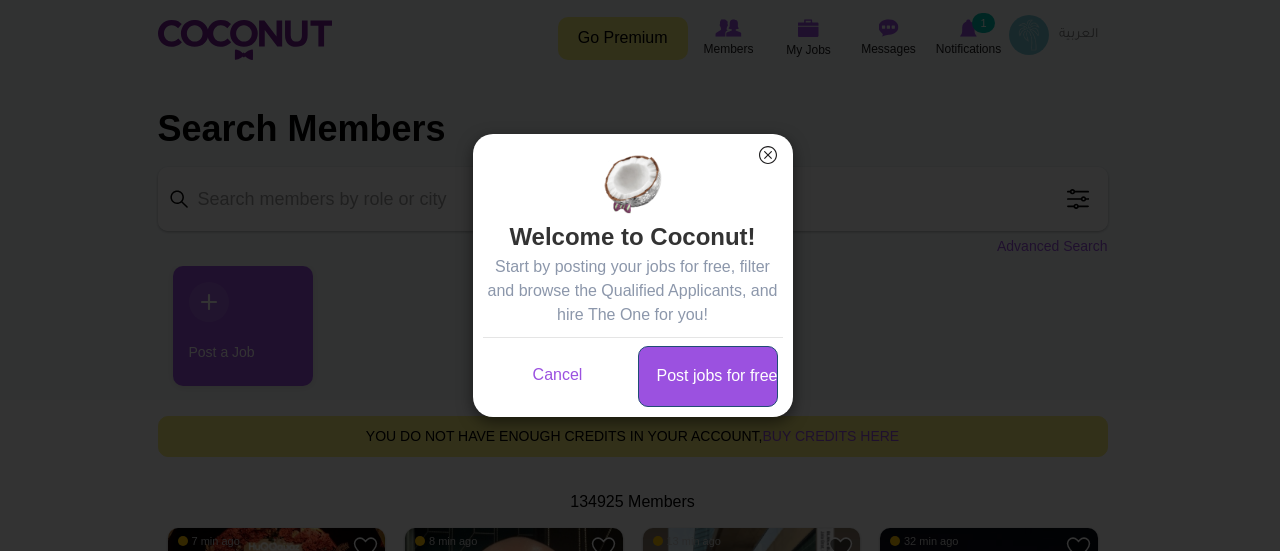 click on "Post jobs for free" at bounding box center [708, 376] 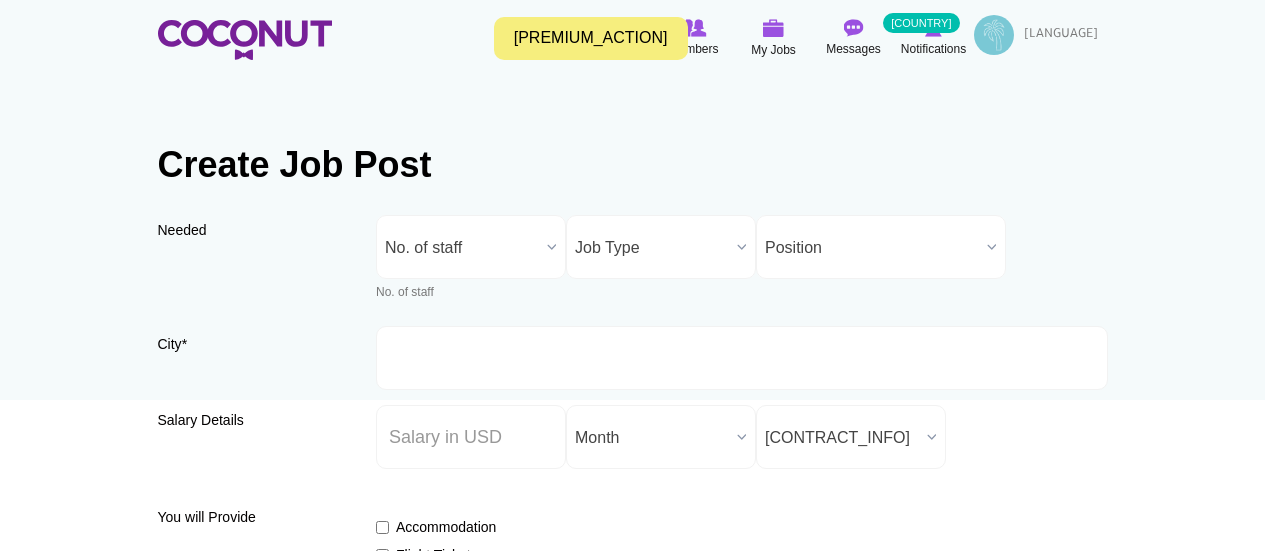 scroll, scrollTop: 0, scrollLeft: 0, axis: both 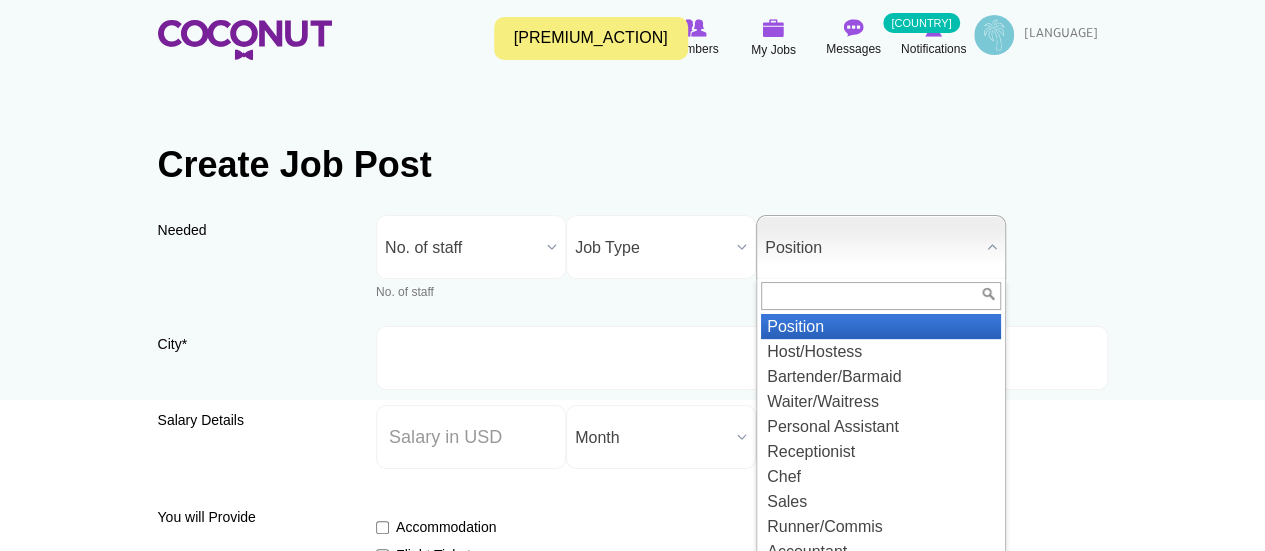 click on "Position" at bounding box center [872, 248] 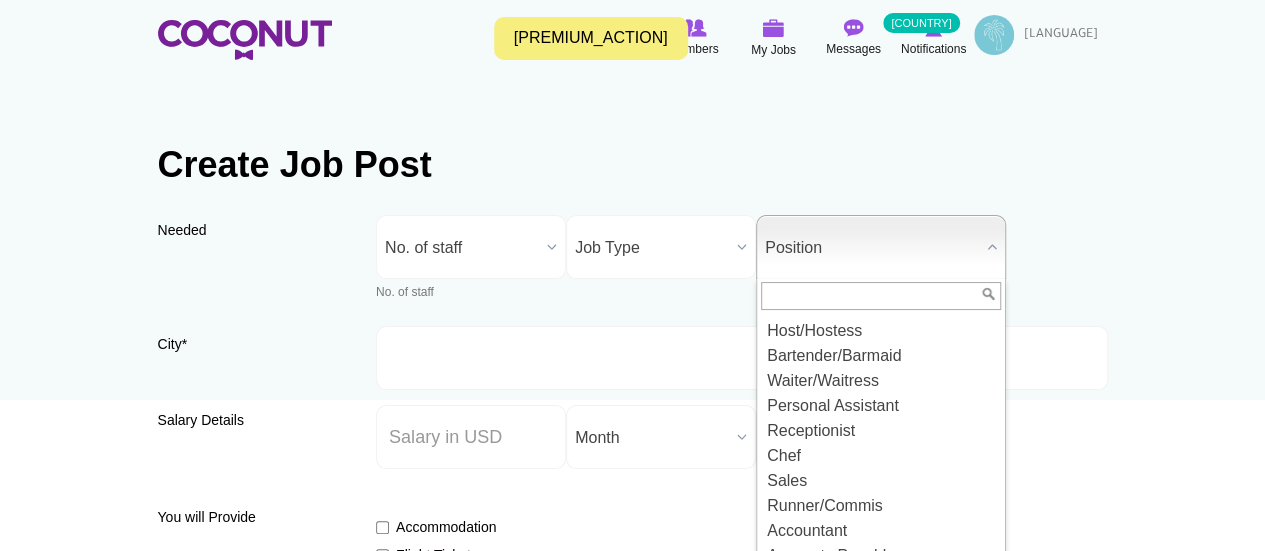 scroll, scrollTop: 40, scrollLeft: 0, axis: vertical 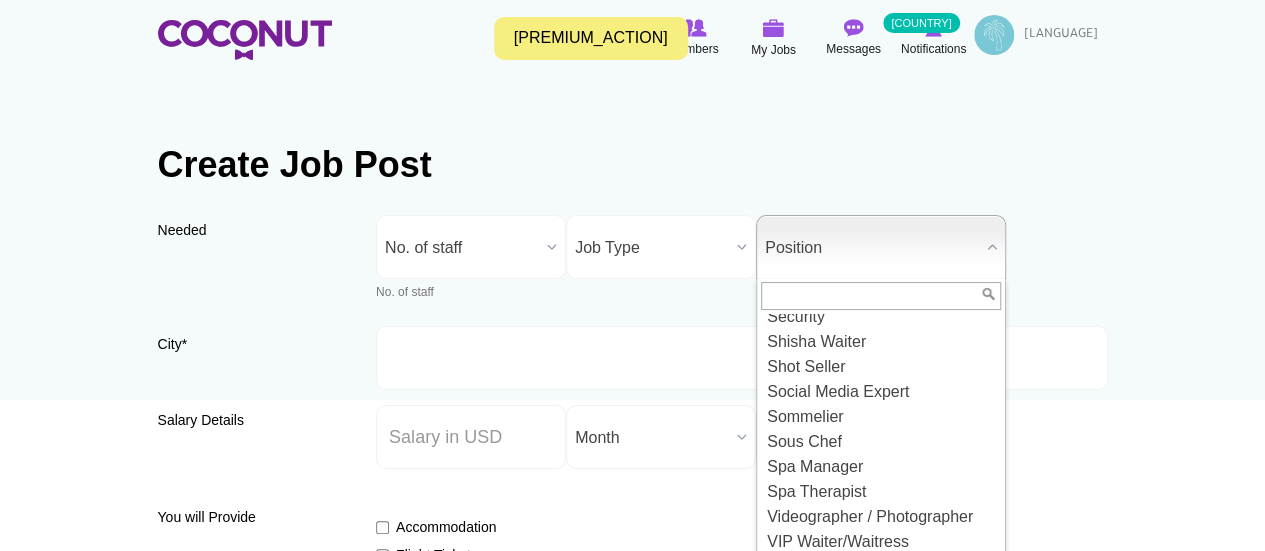click at bounding box center (881, 296) 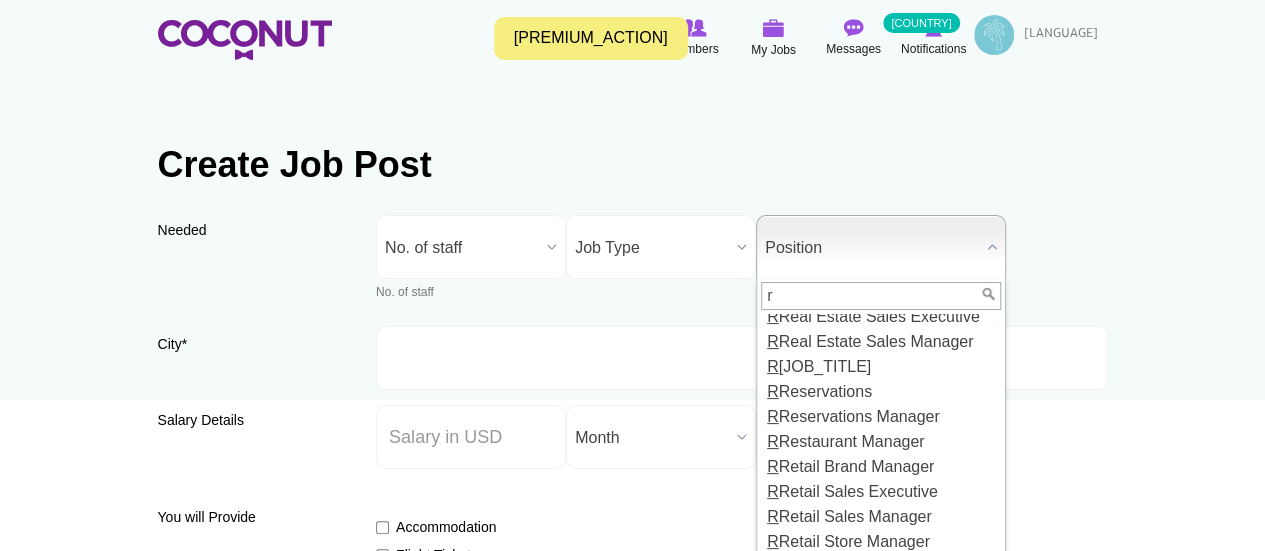 scroll, scrollTop: 0, scrollLeft: 0, axis: both 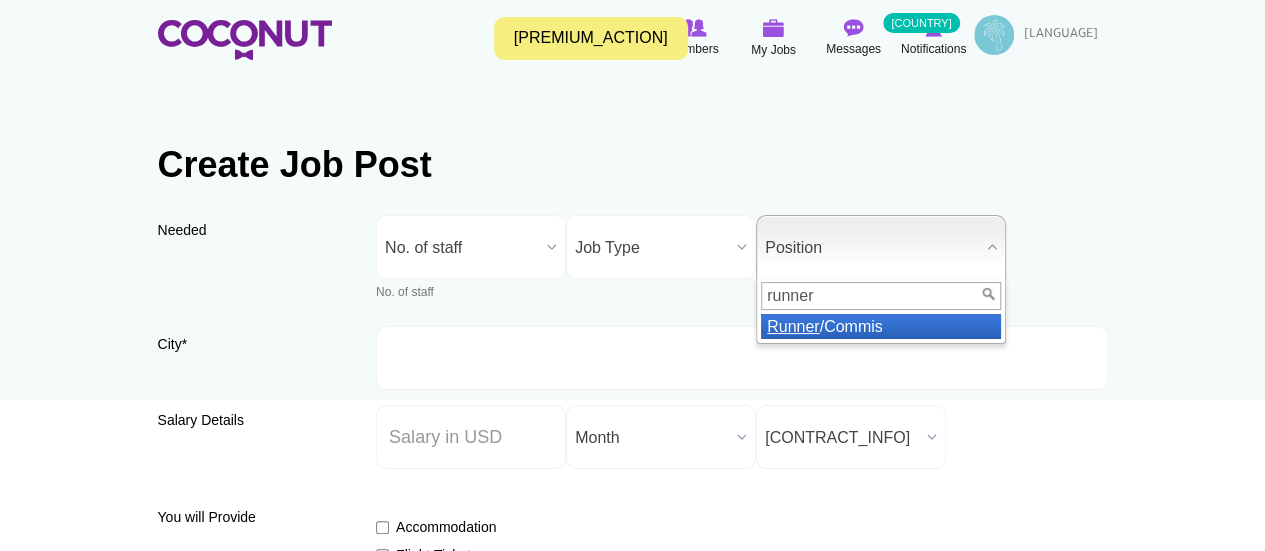 type on "runner" 